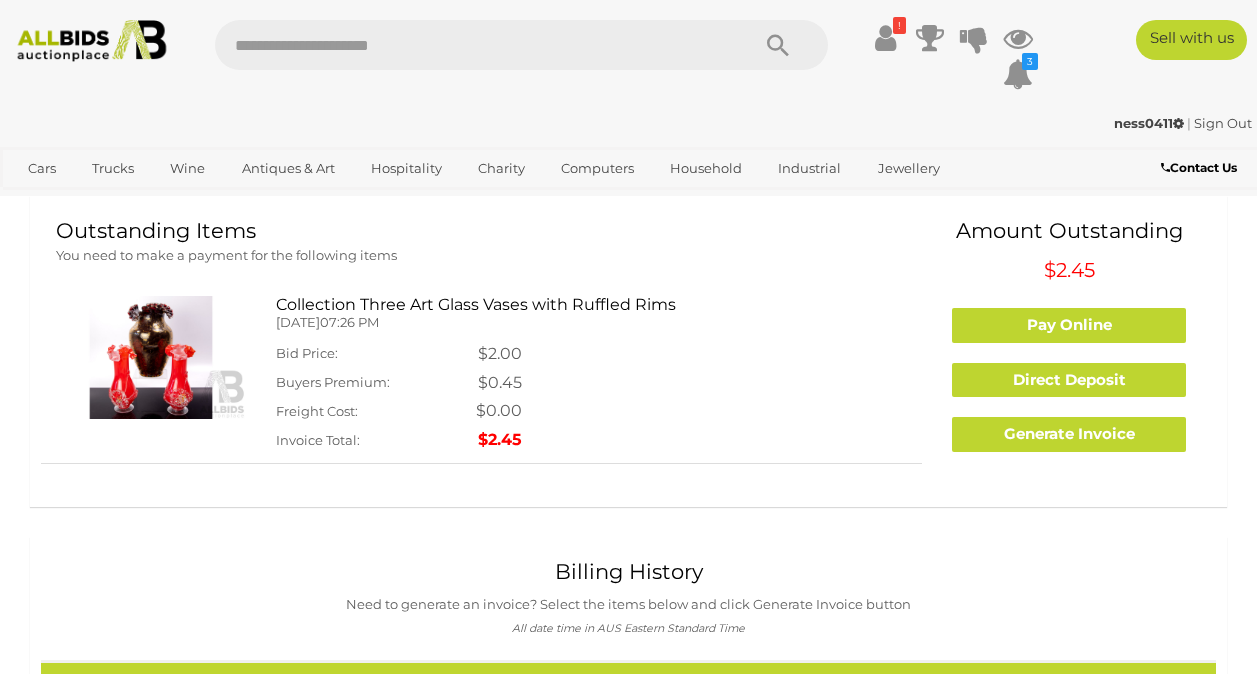 scroll, scrollTop: 0, scrollLeft: 0, axis: both 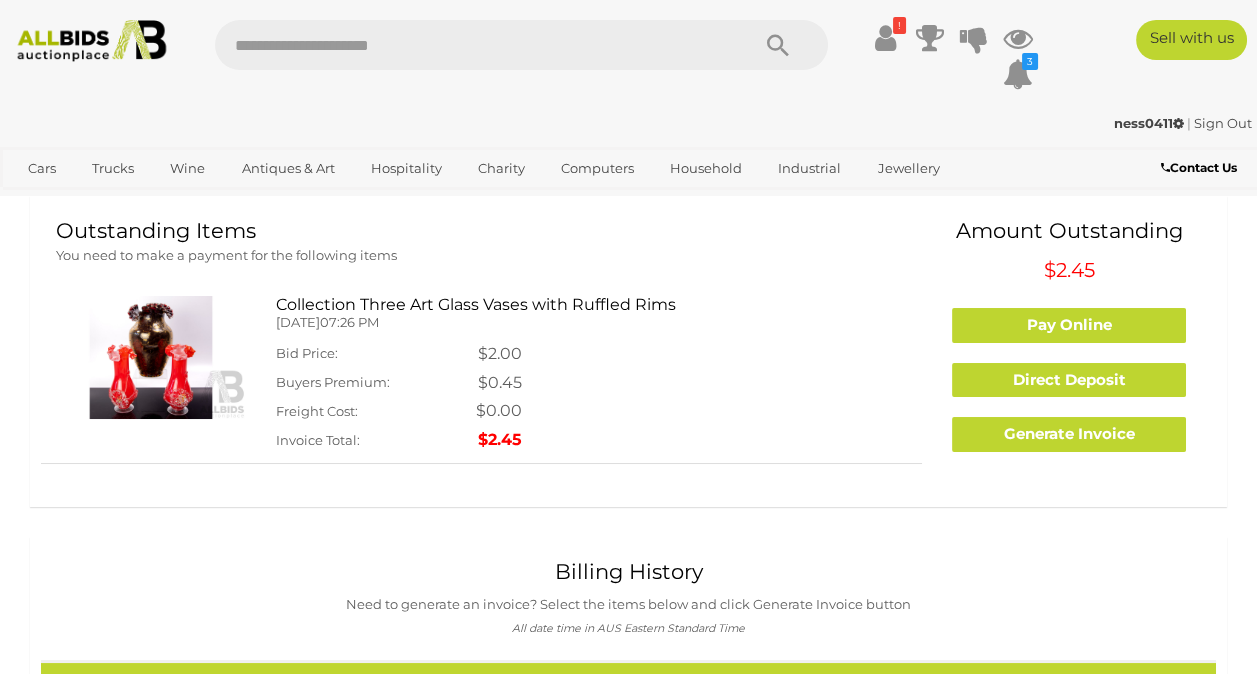 click at bounding box center [151, 357] 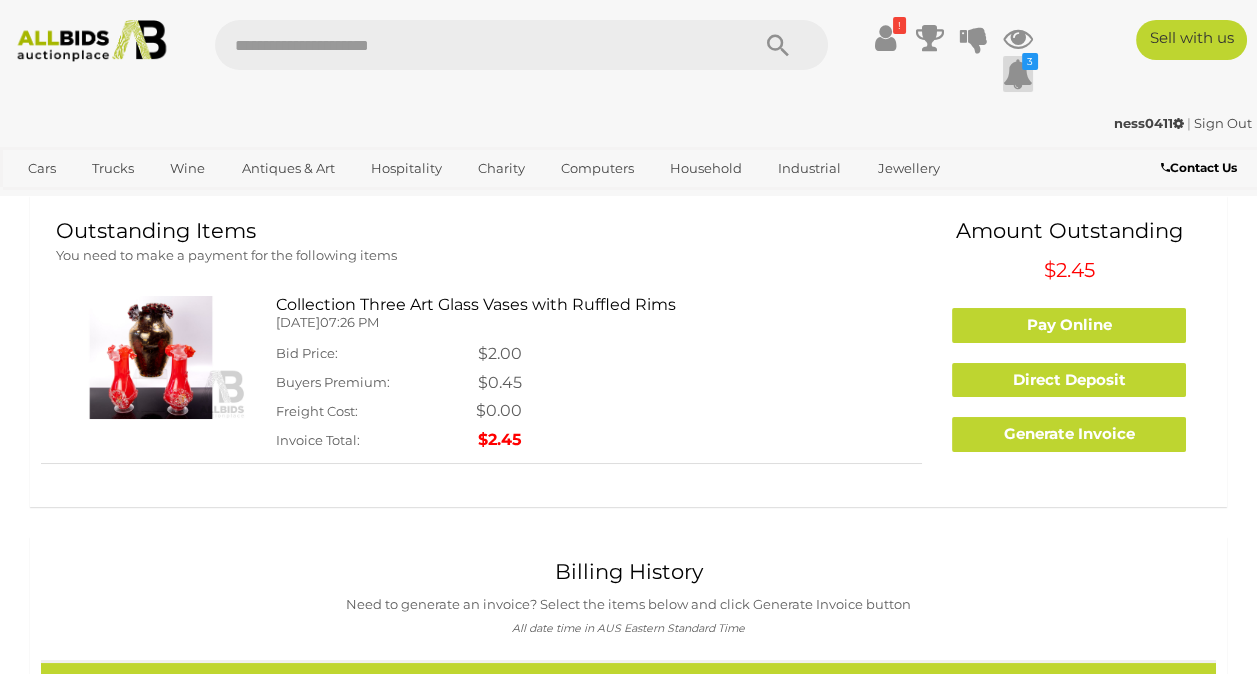 click at bounding box center [1018, 74] 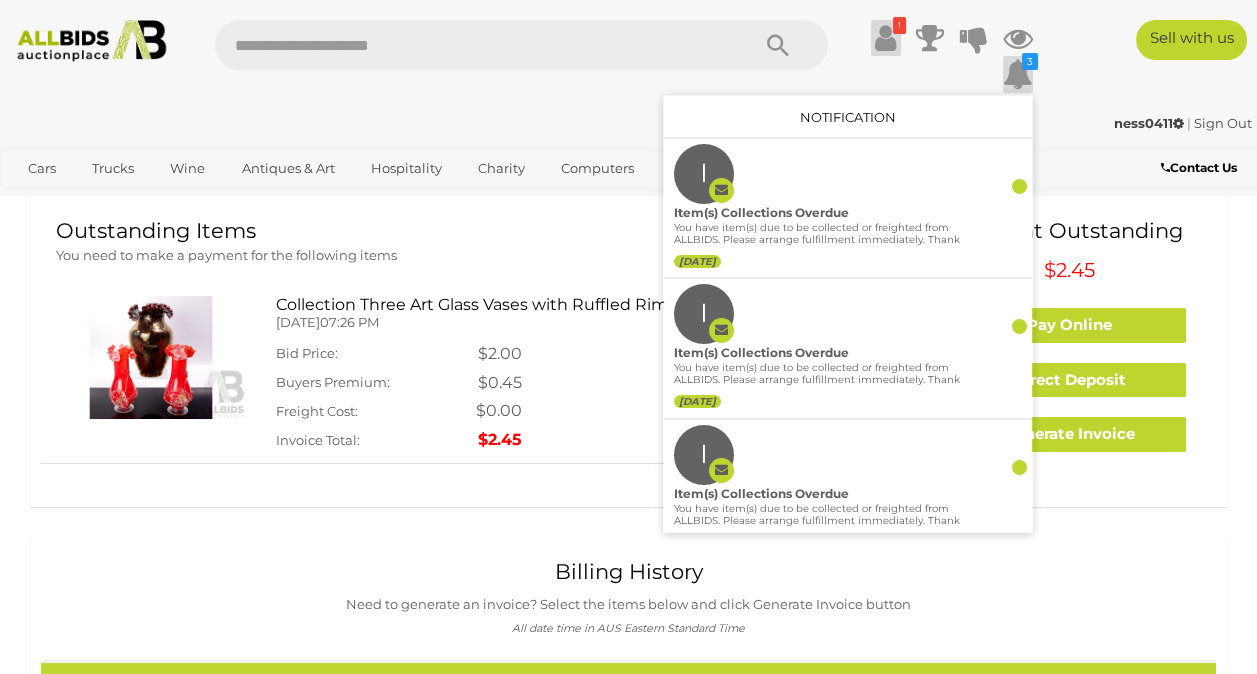click at bounding box center [885, 38] 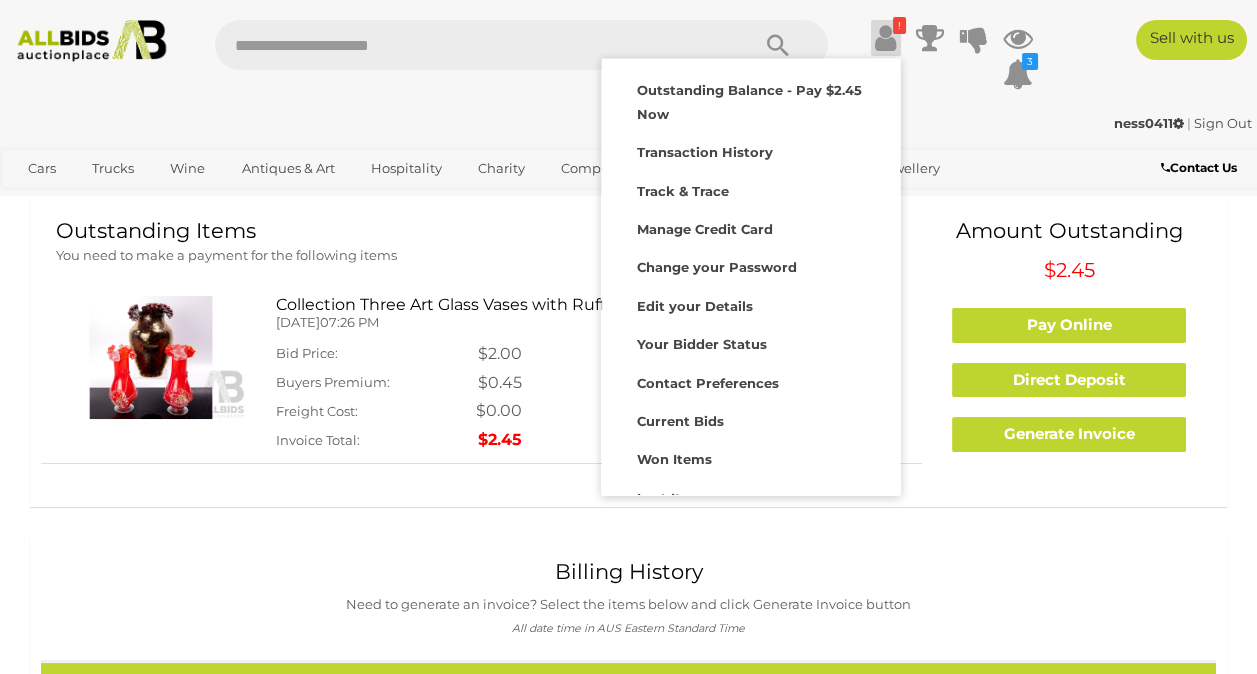 click on "ness0411
|
Sign Out" at bounding box center (628, 123) 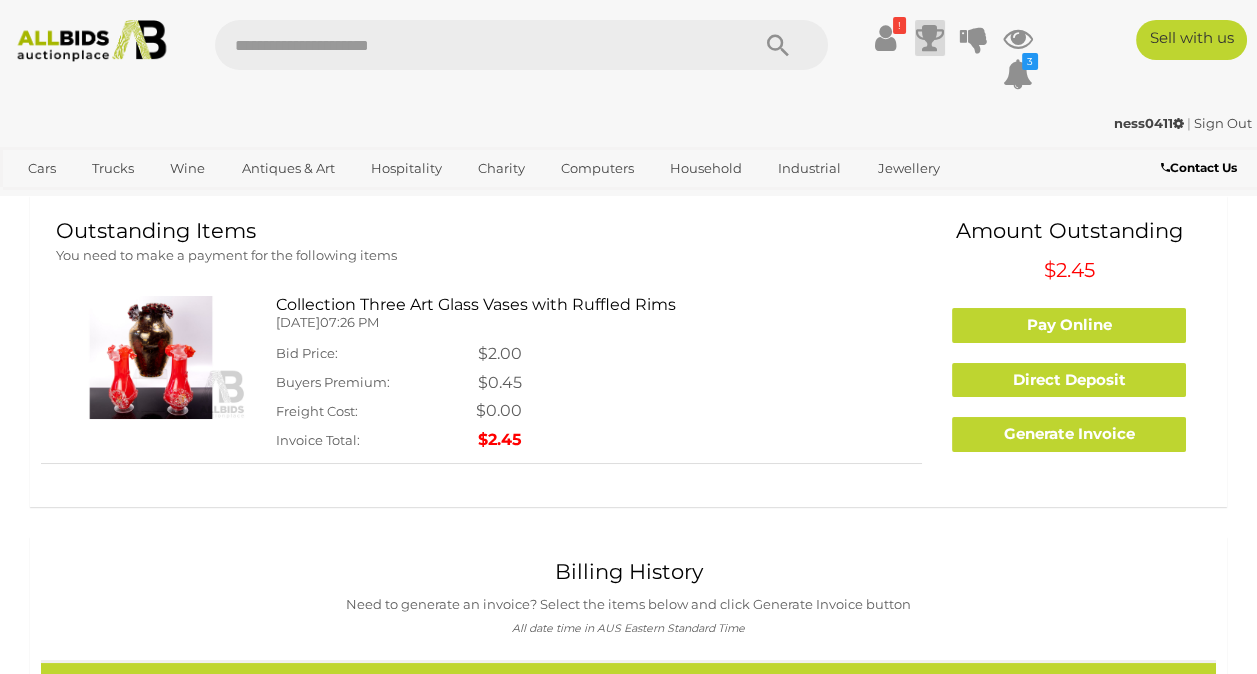 click at bounding box center [930, 38] 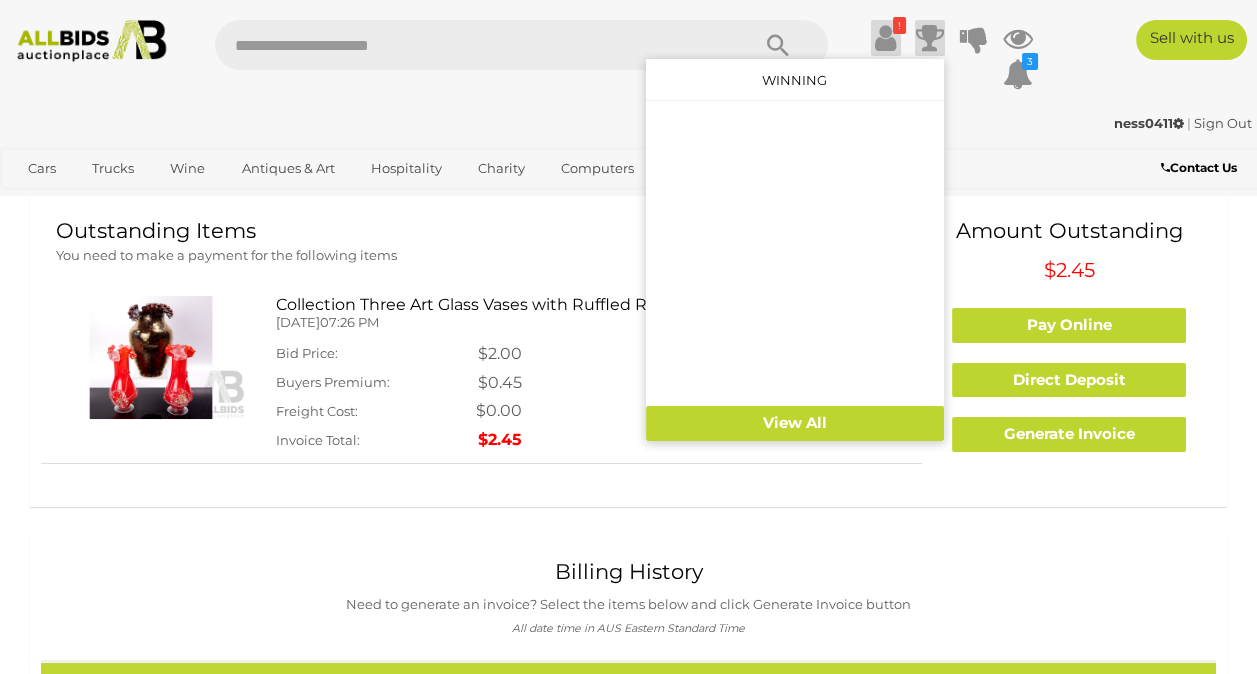 click at bounding box center [885, 38] 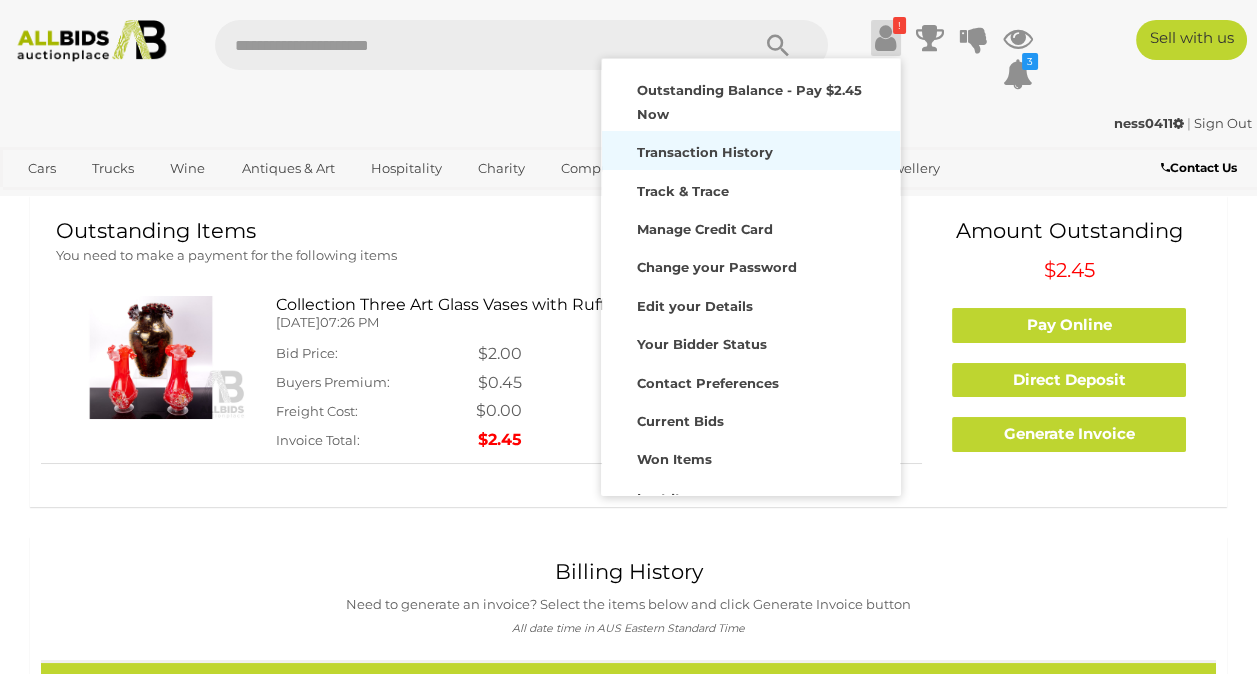 click on "Transaction History" at bounding box center (705, 152) 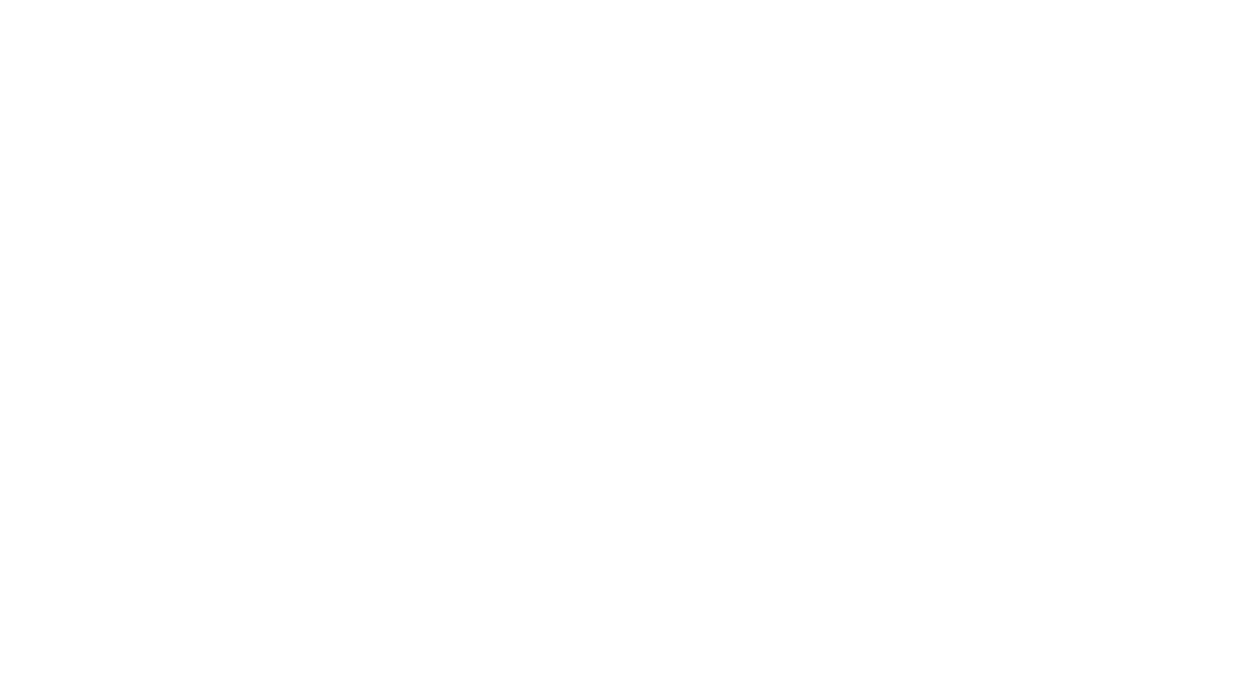 scroll, scrollTop: 0, scrollLeft: 0, axis: both 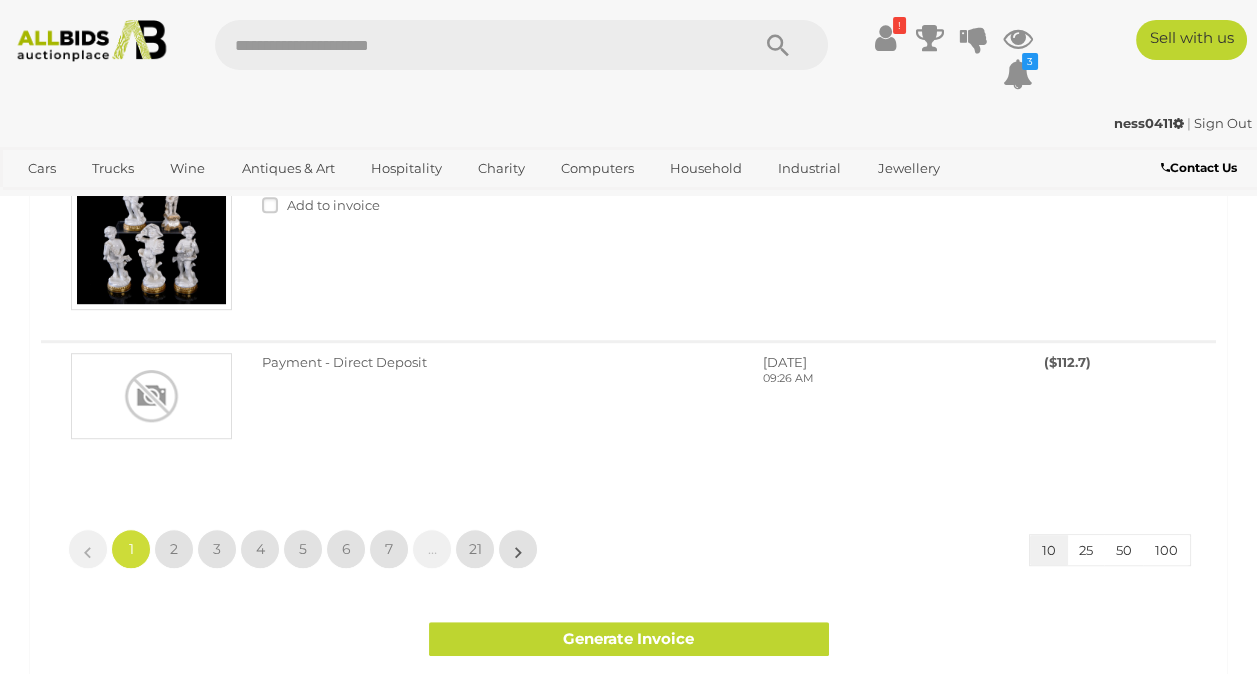 click on "100" at bounding box center (1166, 550) 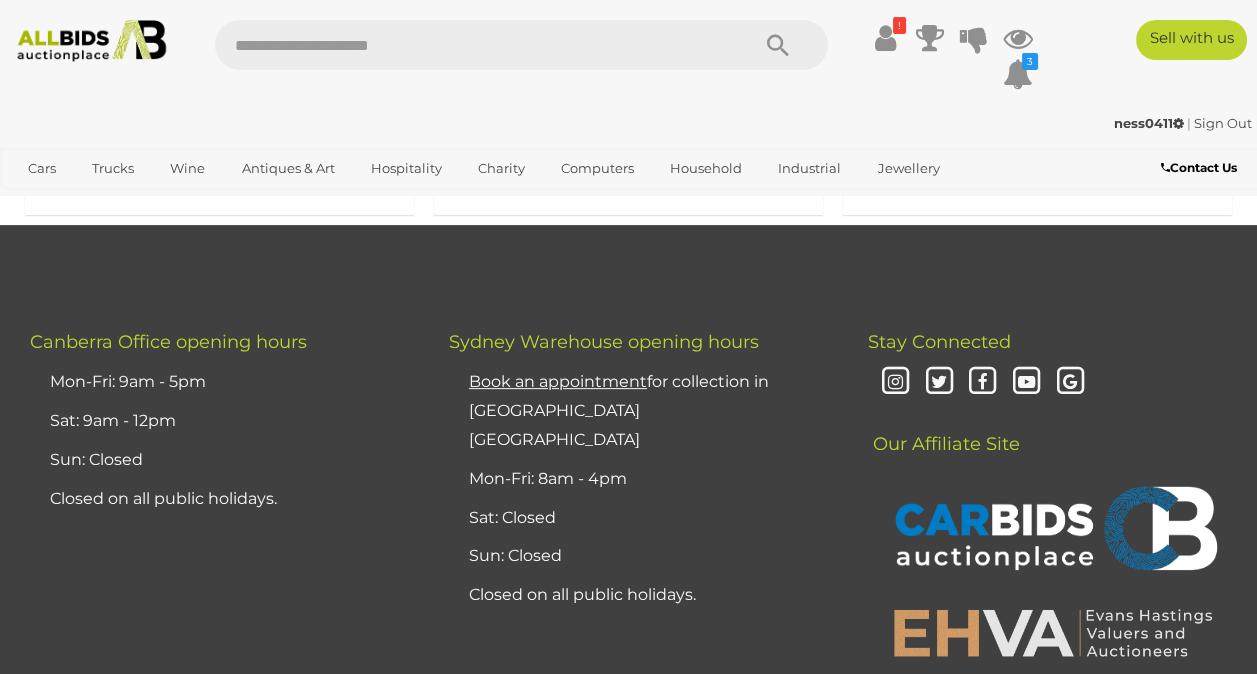 scroll, scrollTop: 12635, scrollLeft: 0, axis: vertical 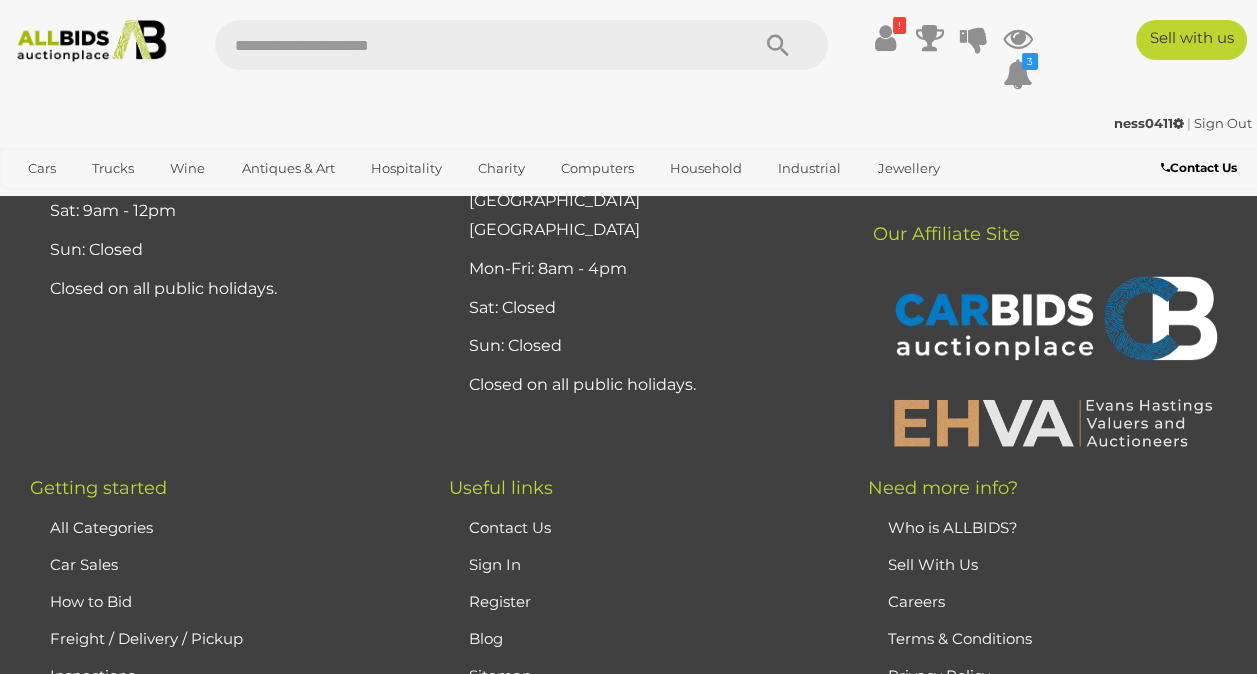click on "2" at bounding box center (174, -573) 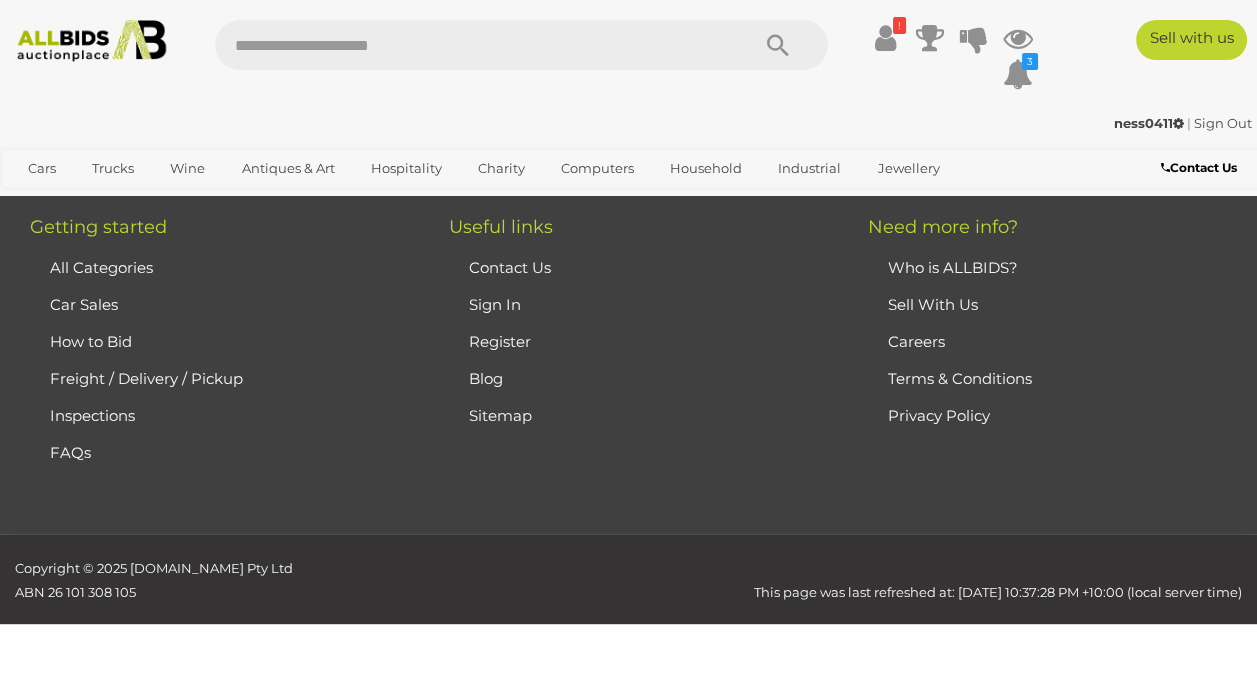 scroll, scrollTop: 164, scrollLeft: 0, axis: vertical 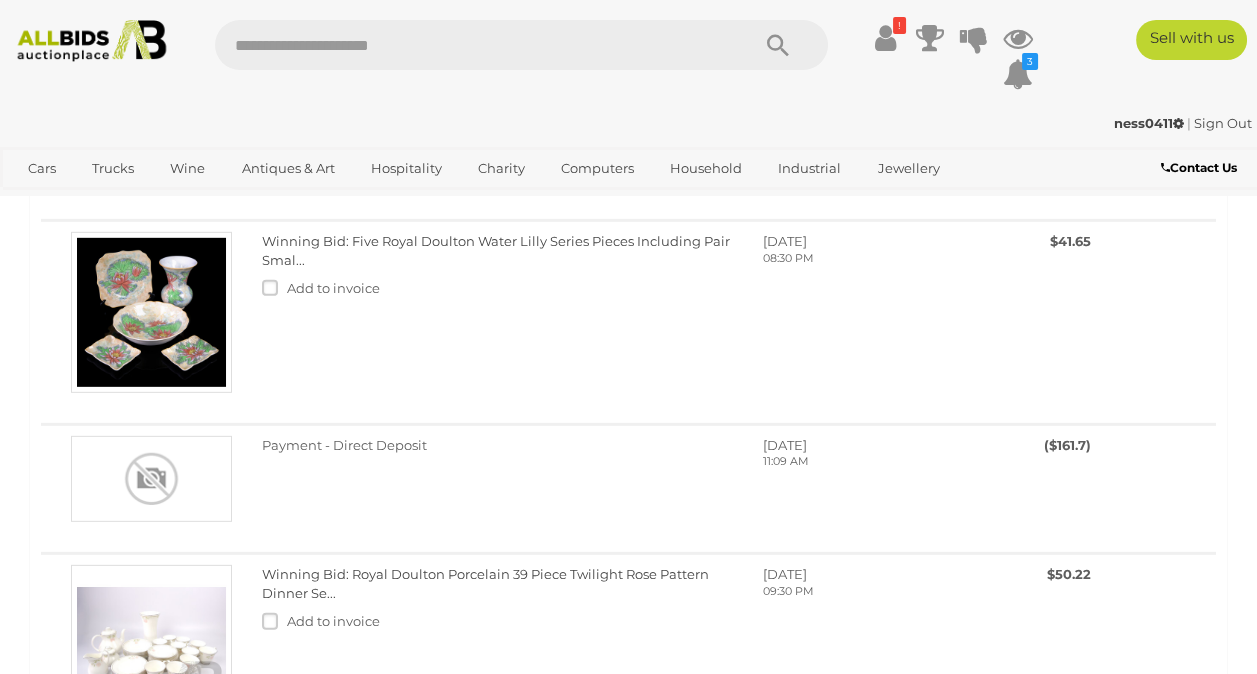 click on "Winning Bid: Collection Eight Wedgwood ForBradex Limited Edition Display Plat..." at bounding box center [486, -1378] 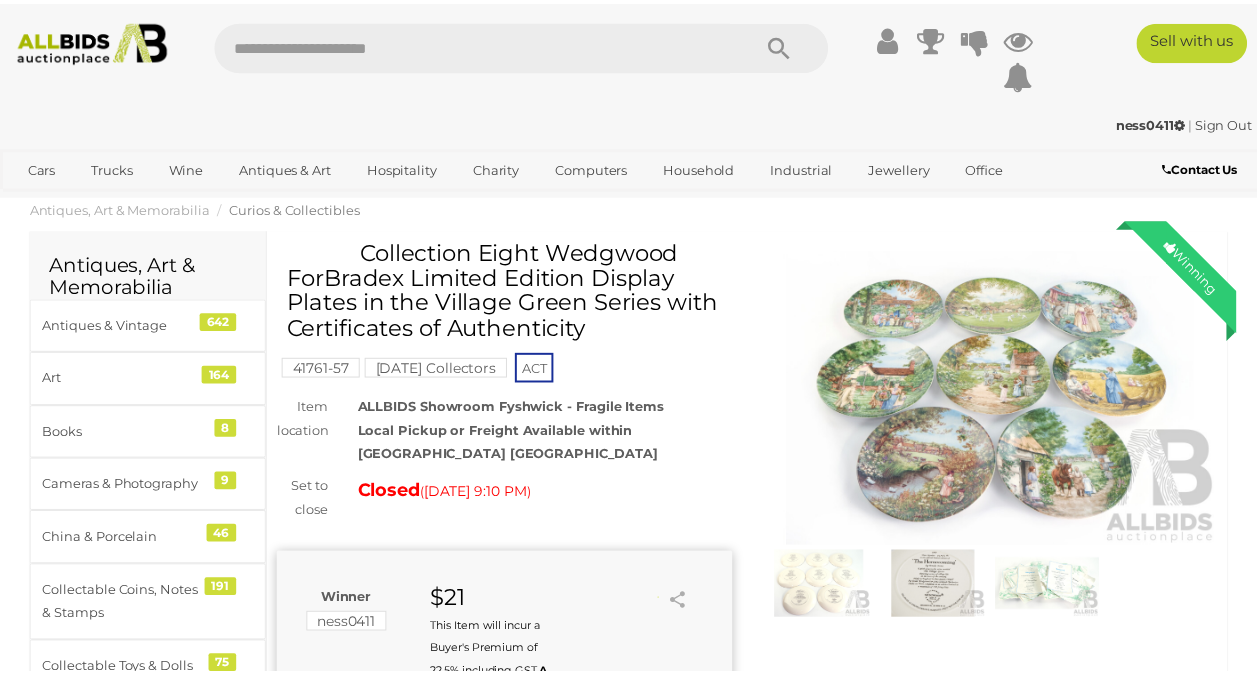 scroll, scrollTop: 0, scrollLeft: 0, axis: both 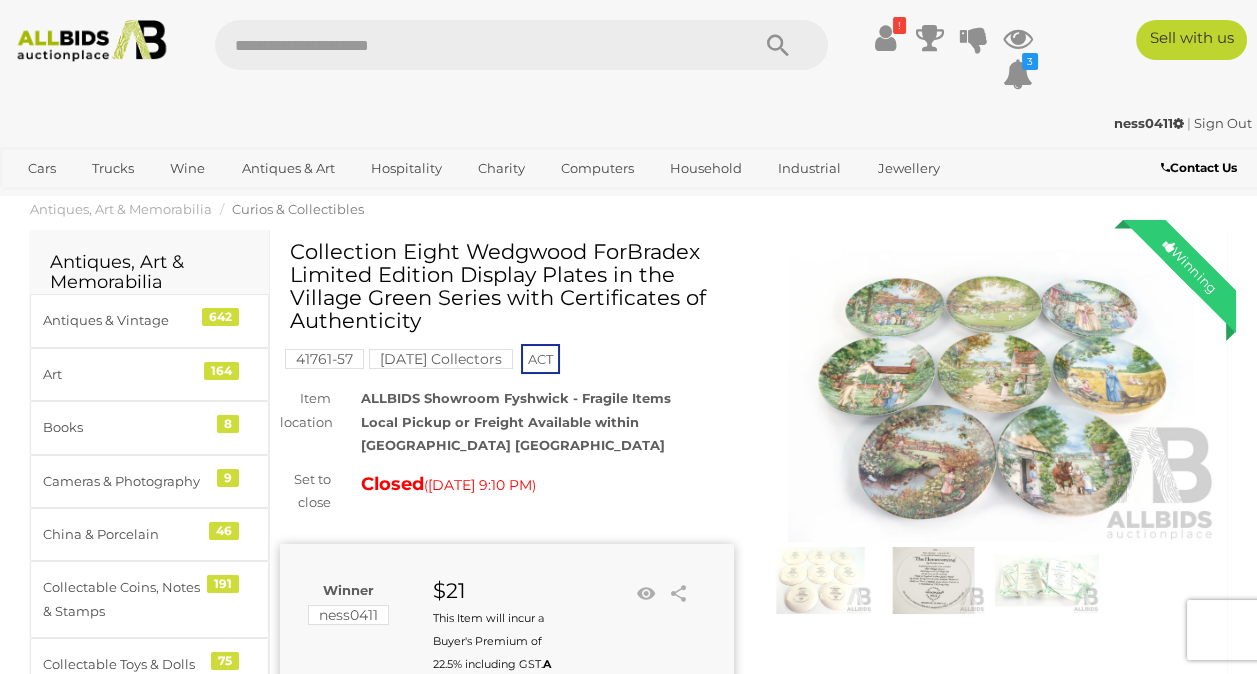 drag, startPoint x: 296, startPoint y: 244, endPoint x: 596, endPoint y: 325, distance: 310.74265 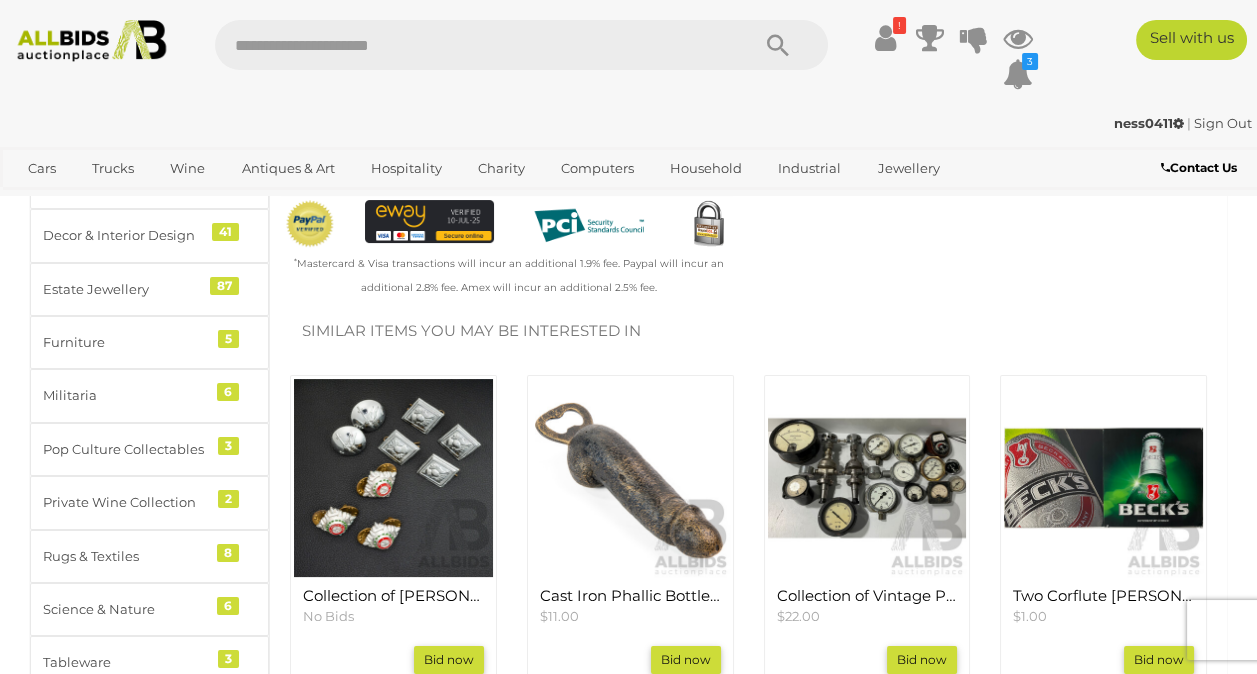 scroll, scrollTop: 1179, scrollLeft: 0, axis: vertical 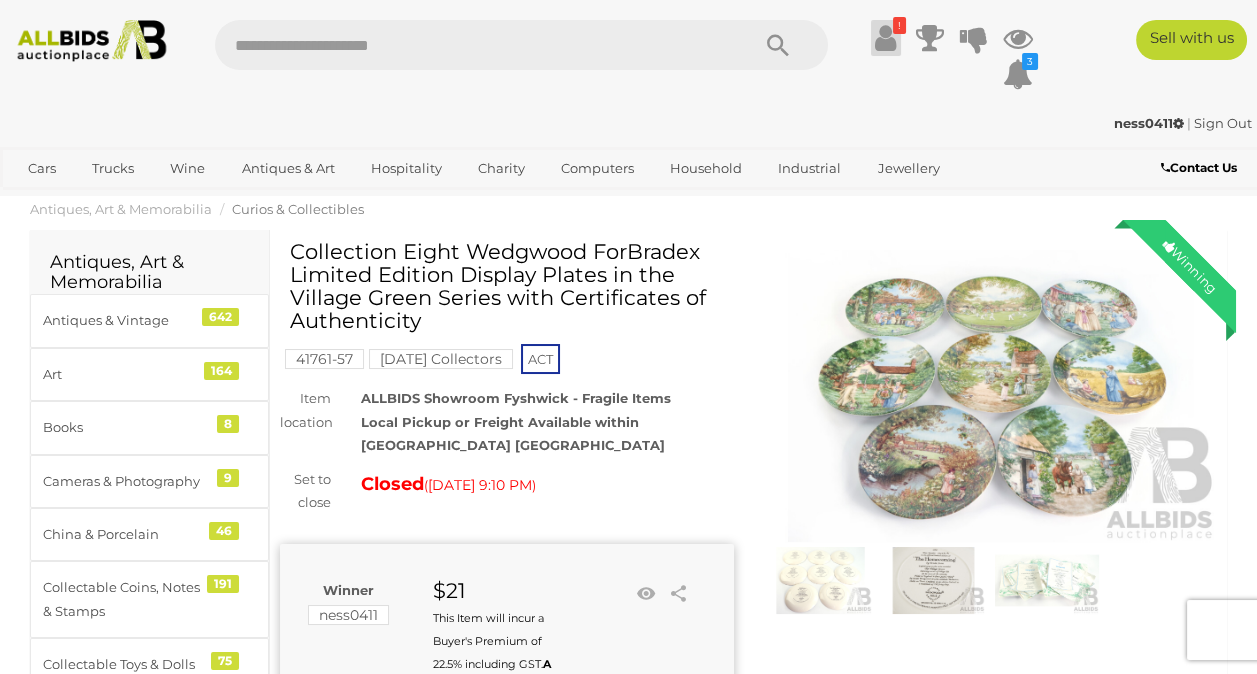 click at bounding box center [885, 38] 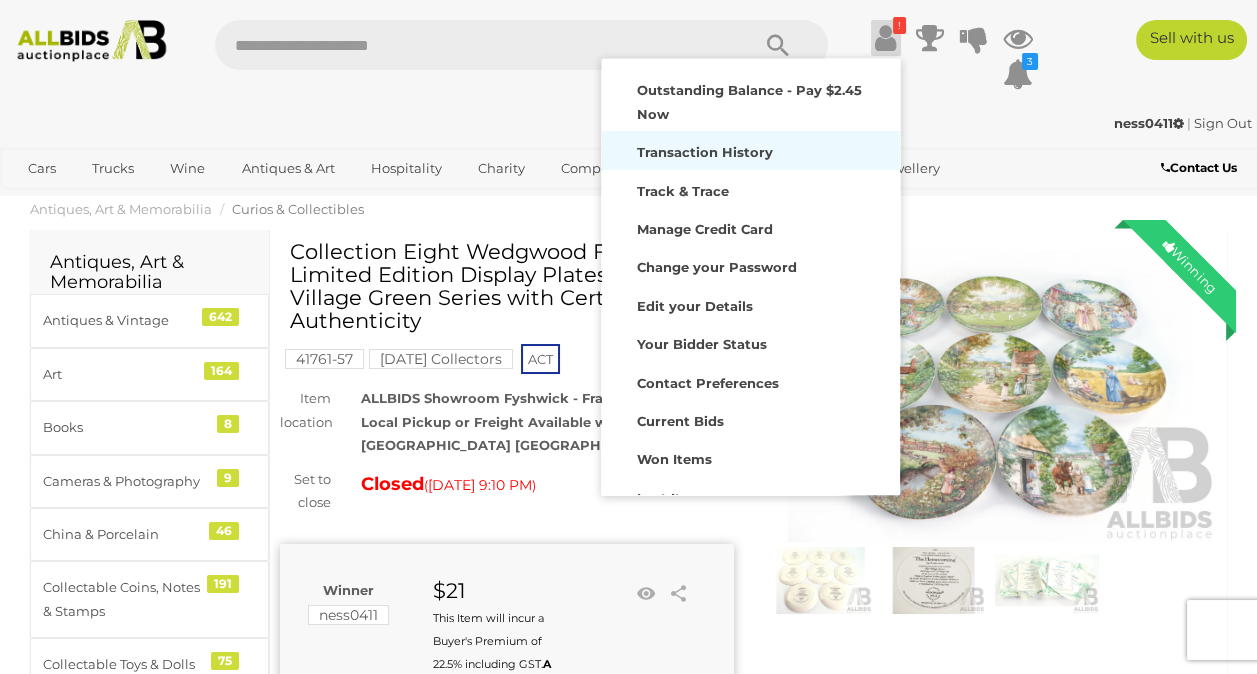 click on "Transaction History" at bounding box center [705, 152] 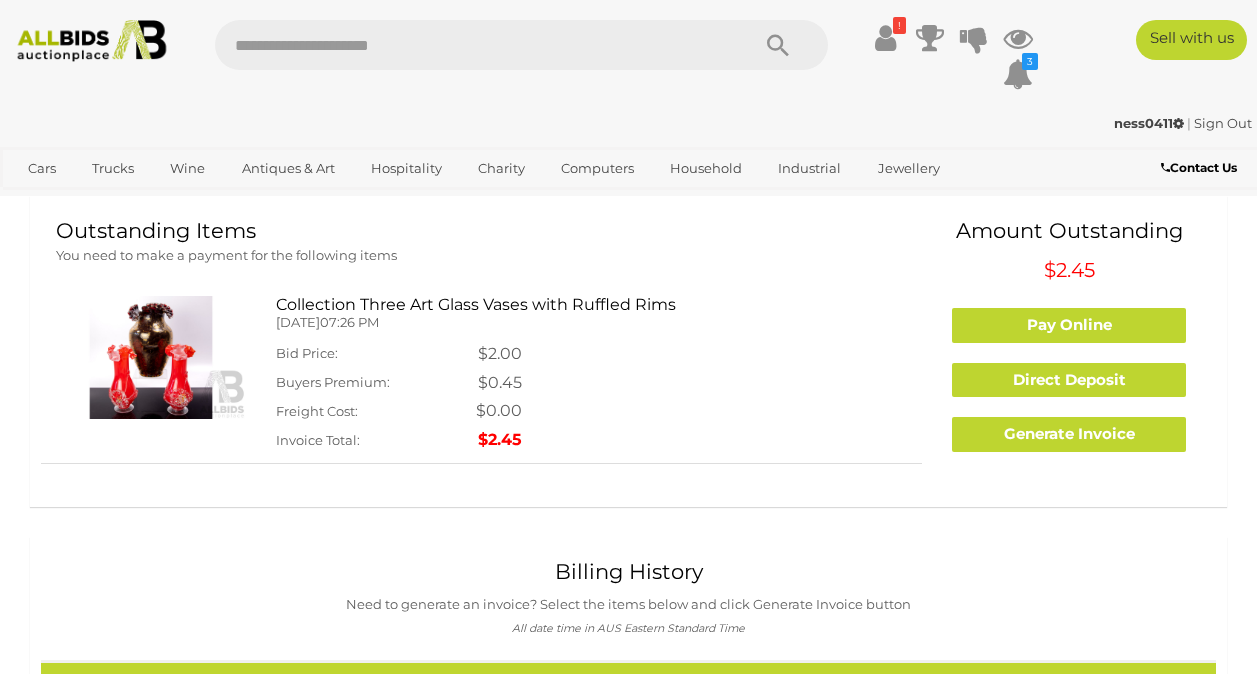 scroll, scrollTop: 0, scrollLeft: 0, axis: both 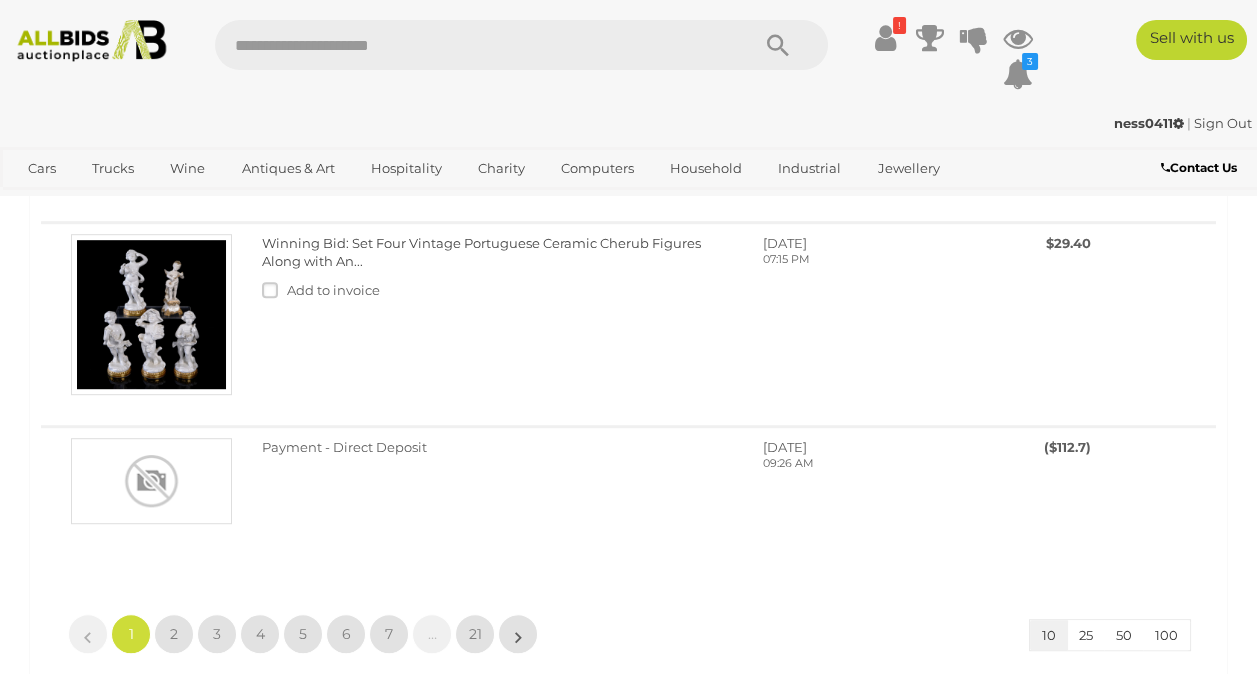 click on "100" at bounding box center [1166, 635] 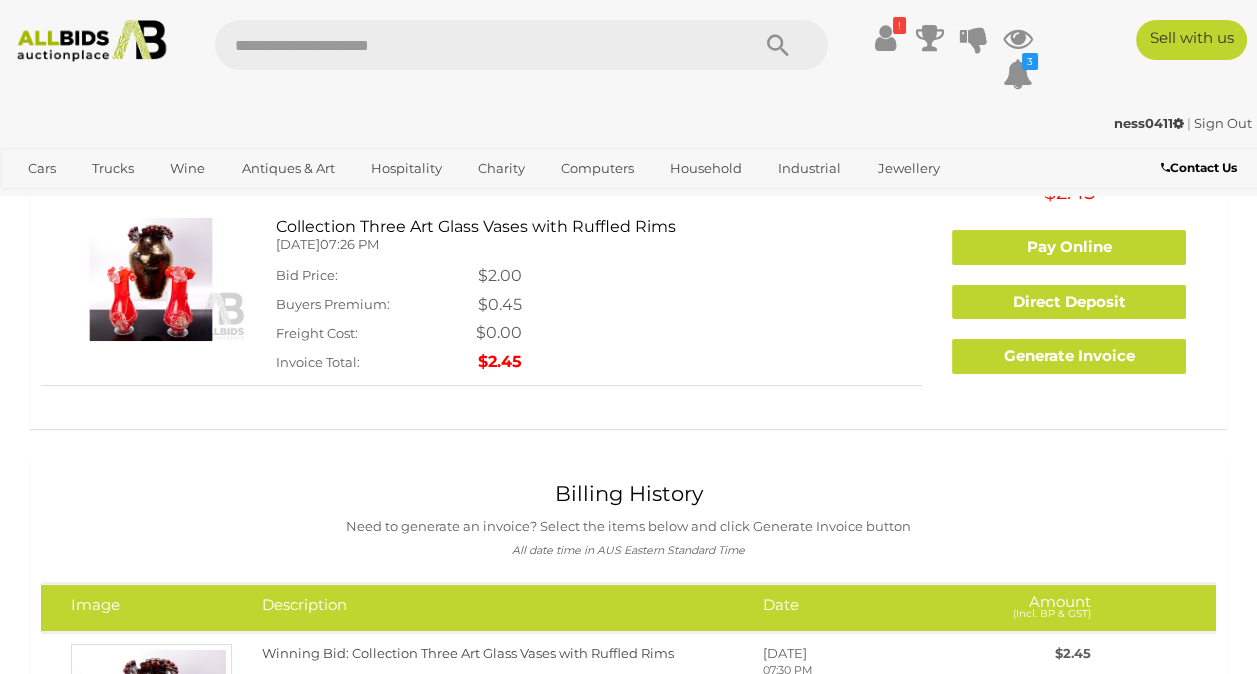 scroll, scrollTop: 12673, scrollLeft: 0, axis: vertical 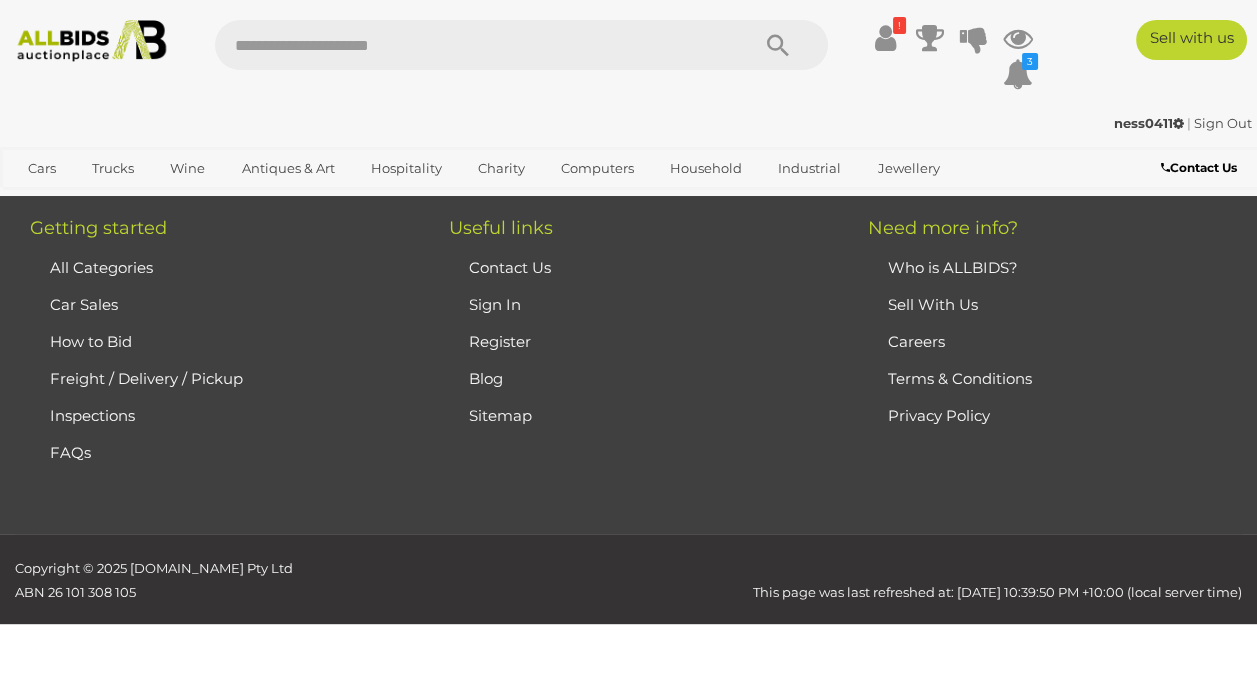 click on "2" at bounding box center (174, -833) 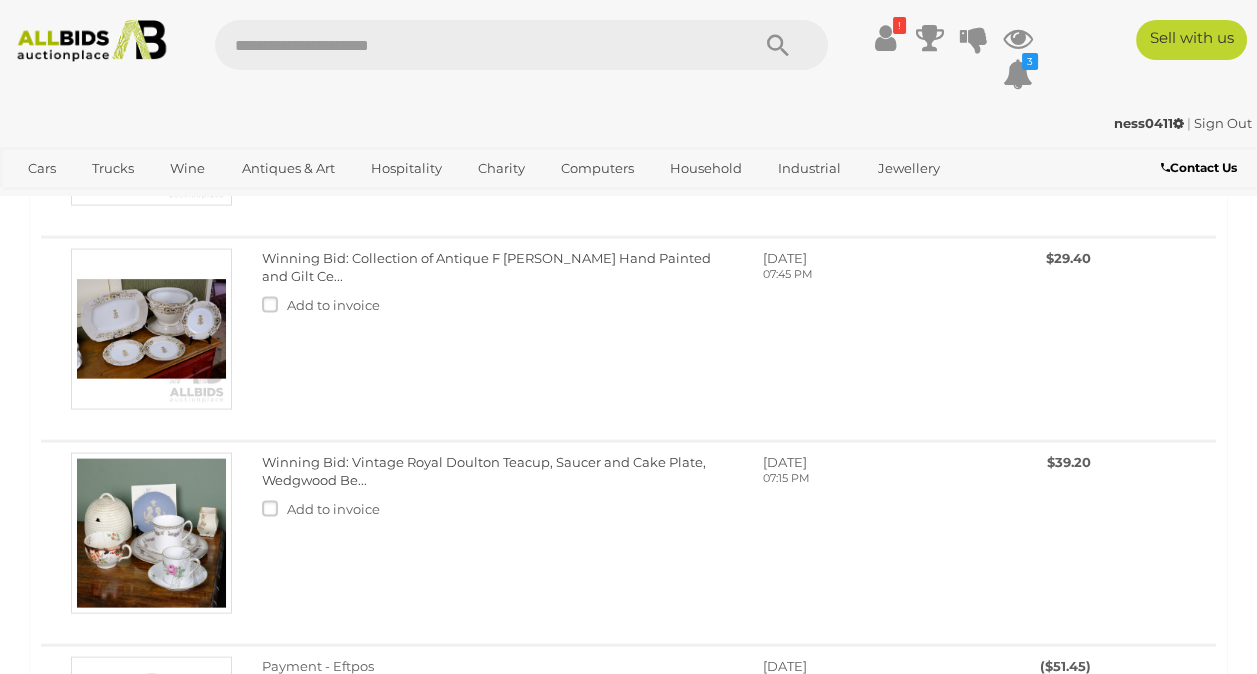 scroll, scrollTop: 6643, scrollLeft: 0, axis: vertical 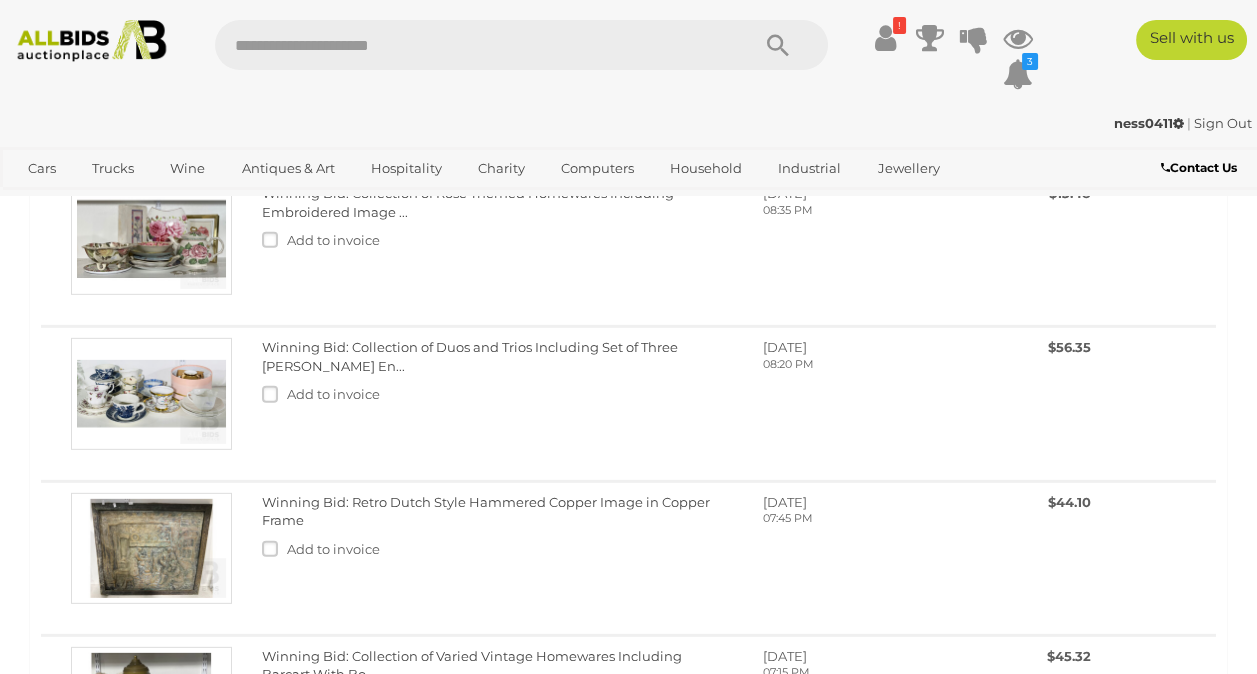 click on "Winning Bid: Antique Royal Worcester Display Plate of Worcester Cathederal wi..." at bounding box center (473, -3270) 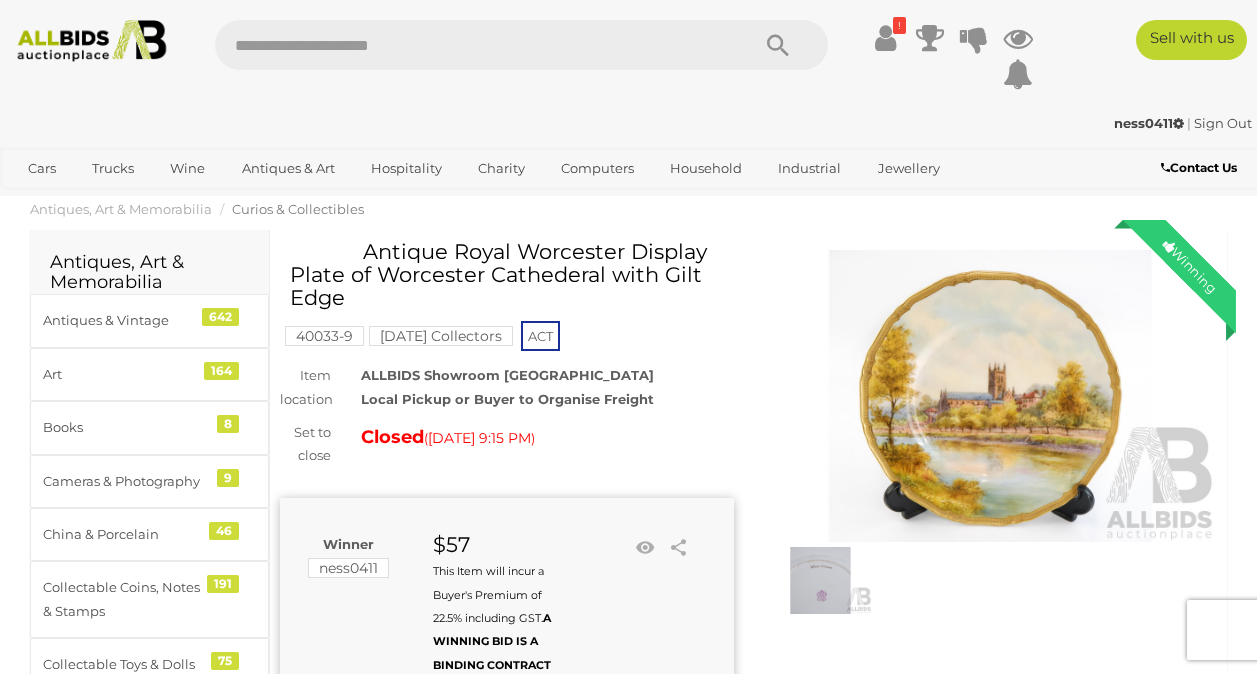 scroll, scrollTop: 0, scrollLeft: 0, axis: both 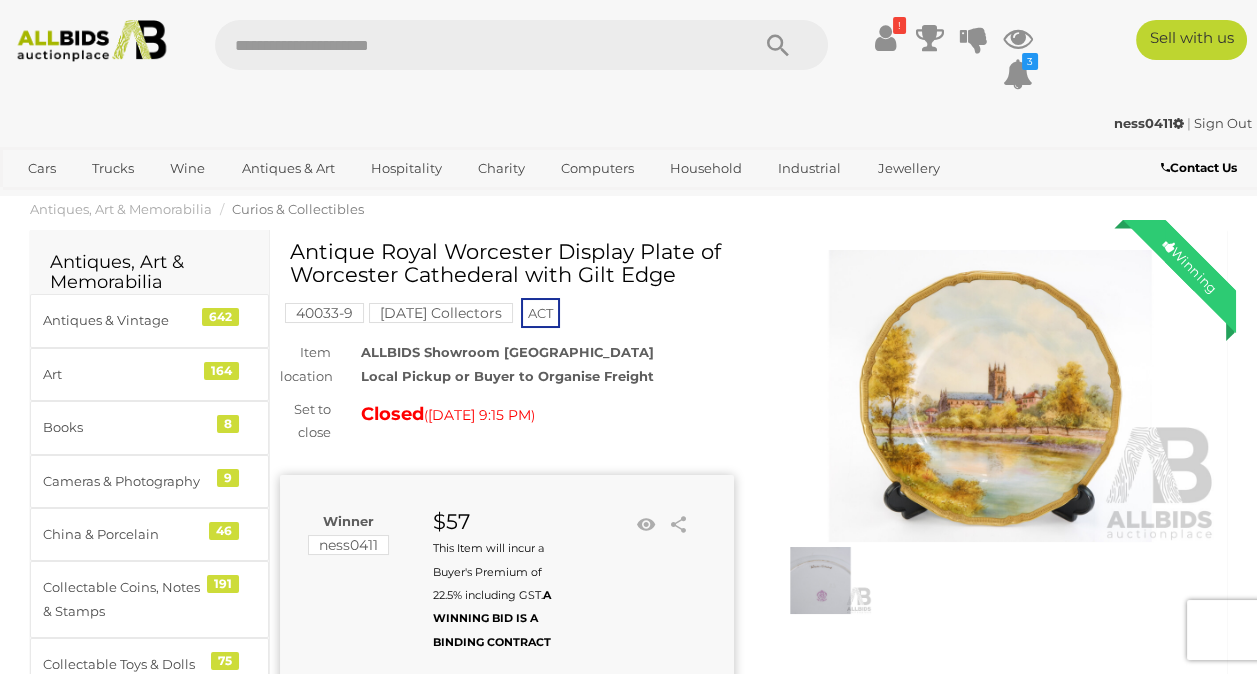 drag, startPoint x: 292, startPoint y: 252, endPoint x: 396, endPoint y: 294, distance: 112.1606 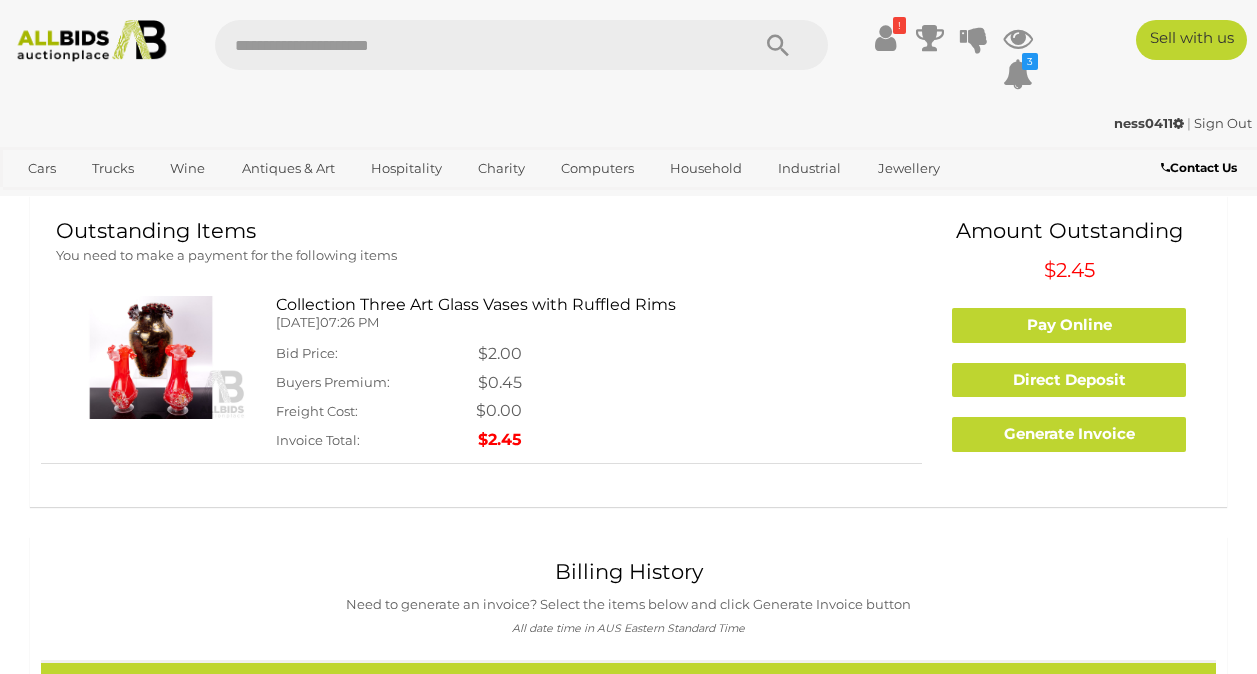 scroll, scrollTop: 2911, scrollLeft: 0, axis: vertical 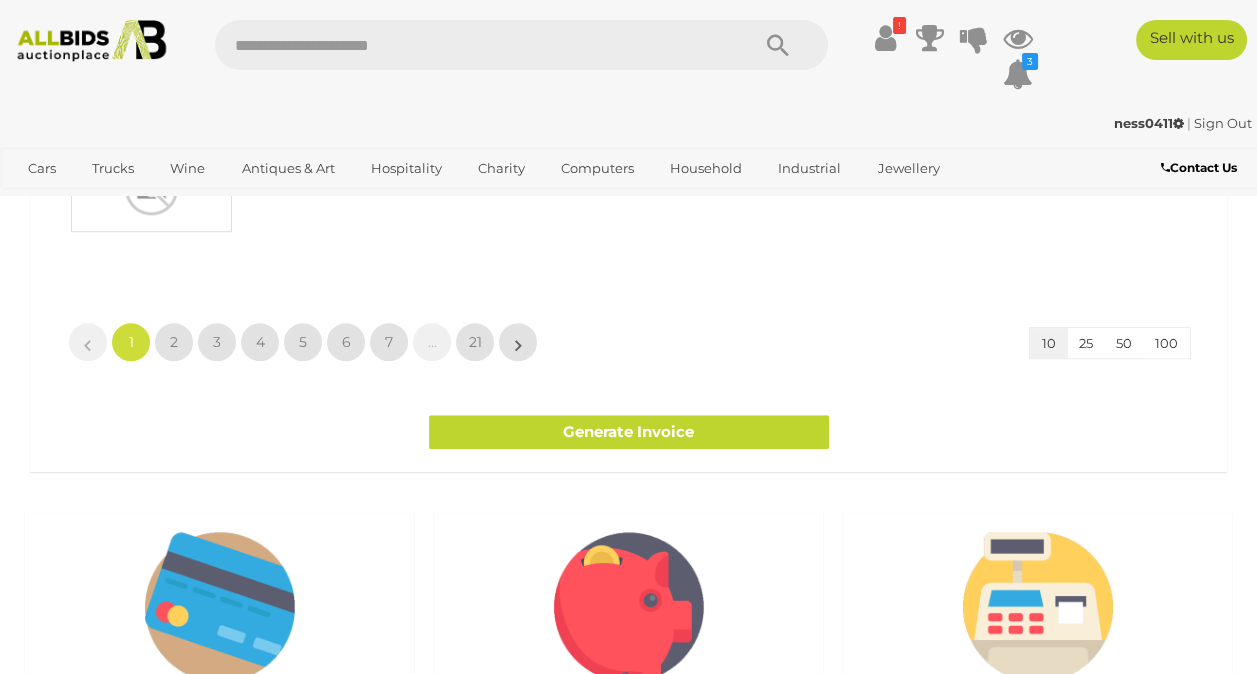click on "100" at bounding box center (1166, 343) 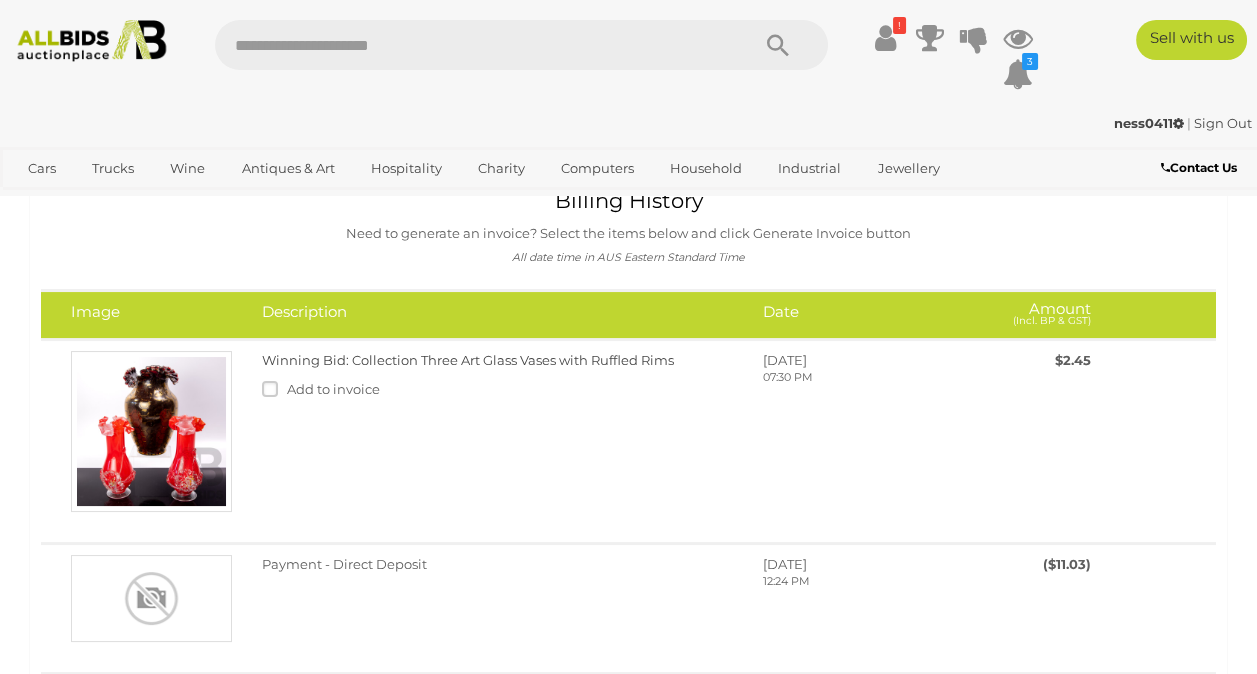 scroll, scrollTop: 12842, scrollLeft: 0, axis: vertical 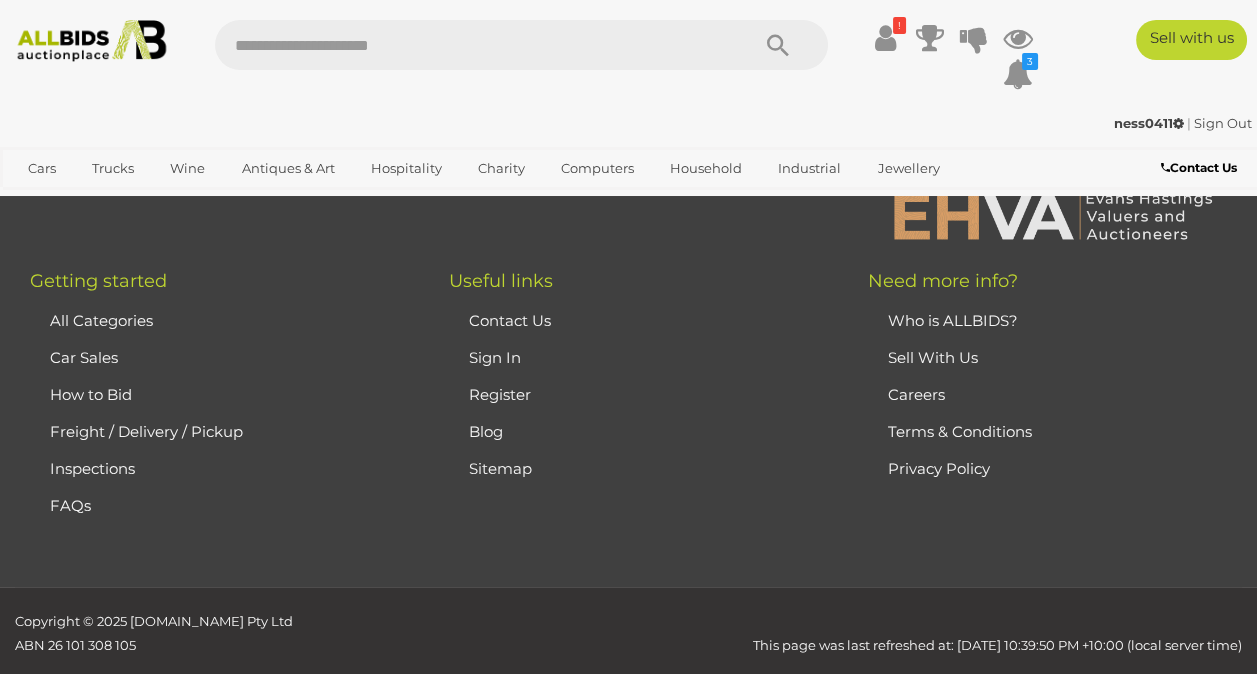 click on "2" at bounding box center [174, -780] 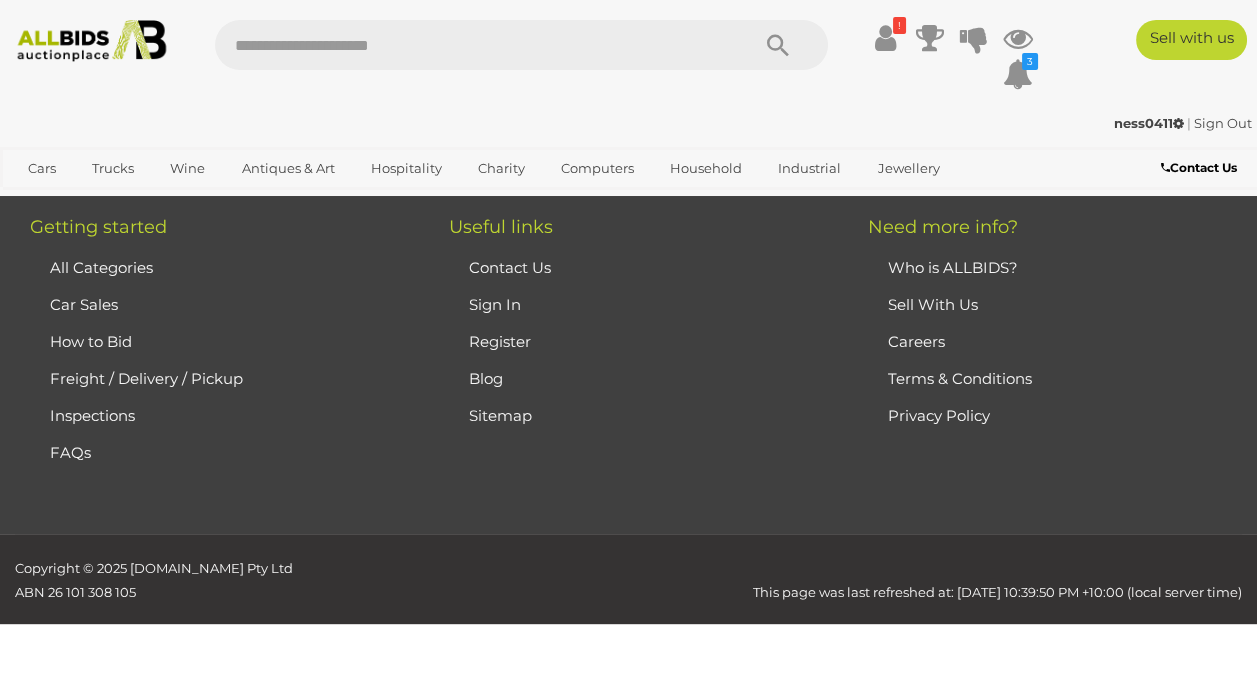 scroll, scrollTop: 371, scrollLeft: 0, axis: vertical 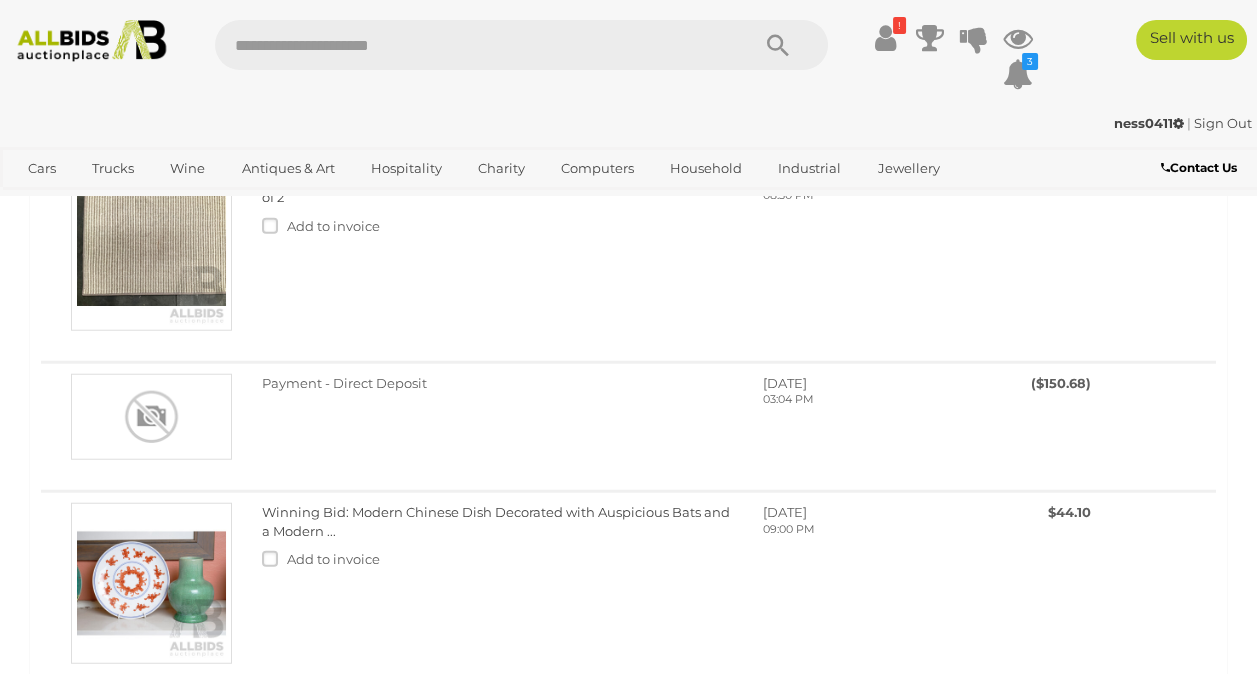 drag, startPoint x: 348, startPoint y: 259, endPoint x: 350, endPoint y: 231, distance: 28.071337 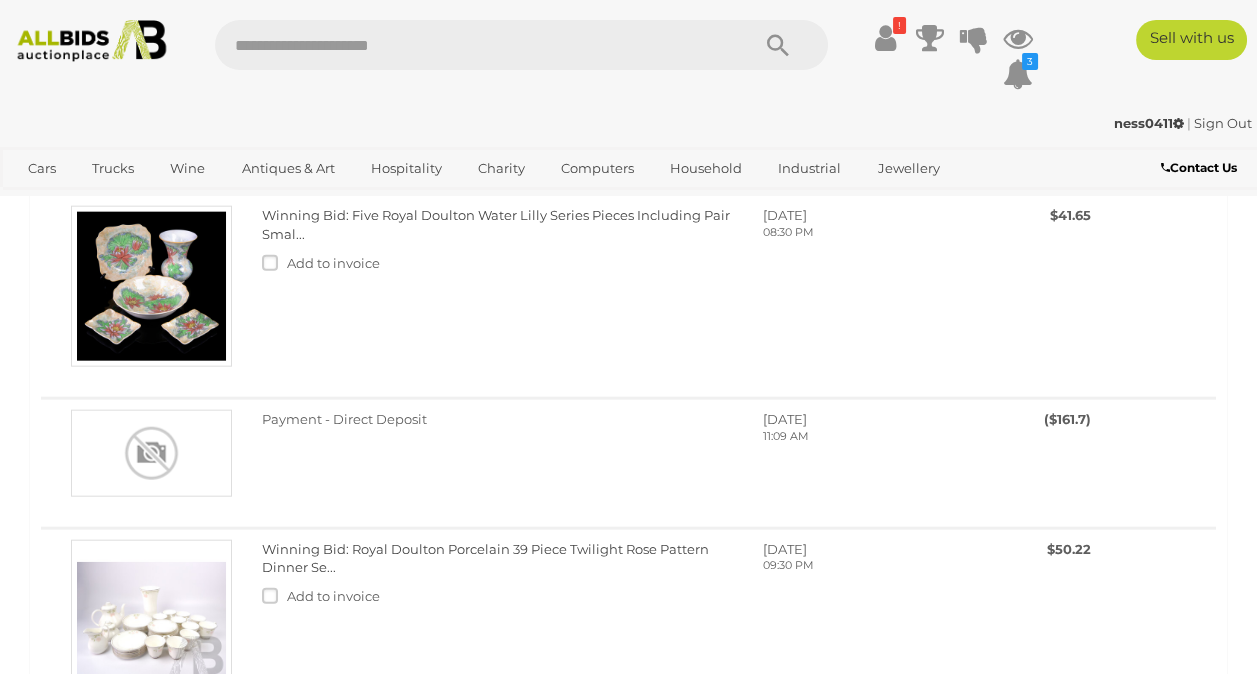 scroll, scrollTop: 7189, scrollLeft: 0, axis: vertical 